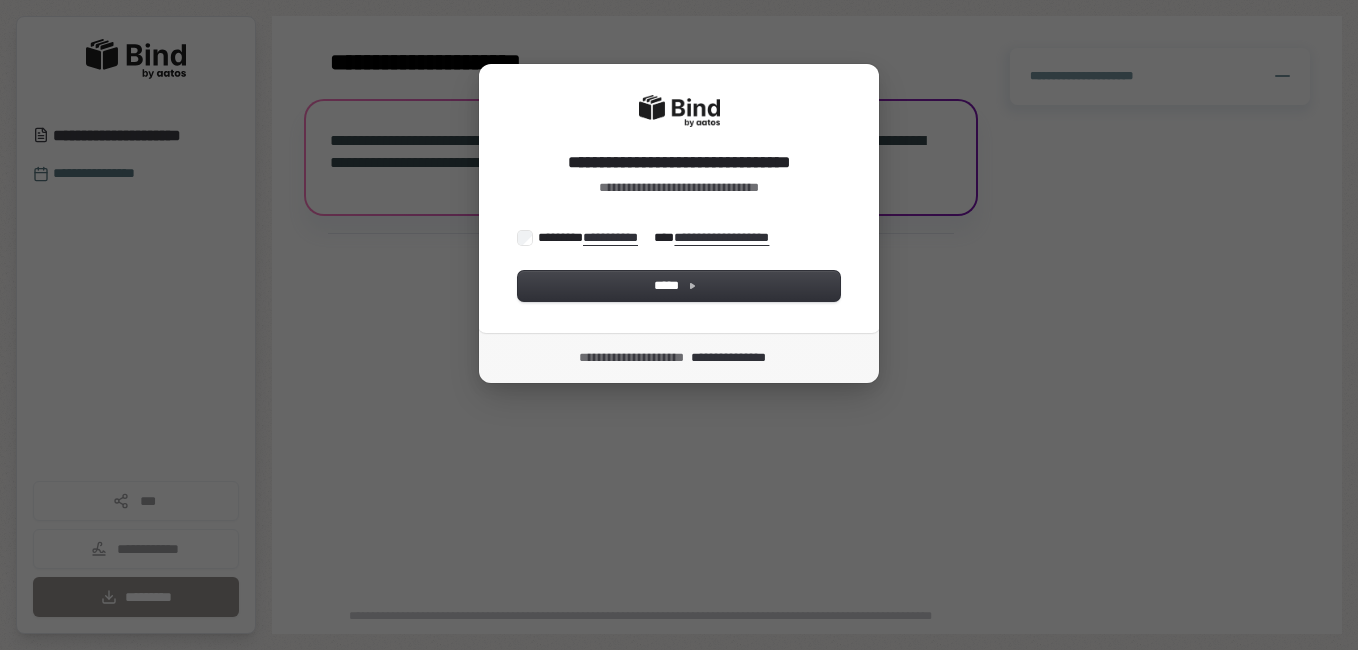 scroll, scrollTop: 0, scrollLeft: 0, axis: both 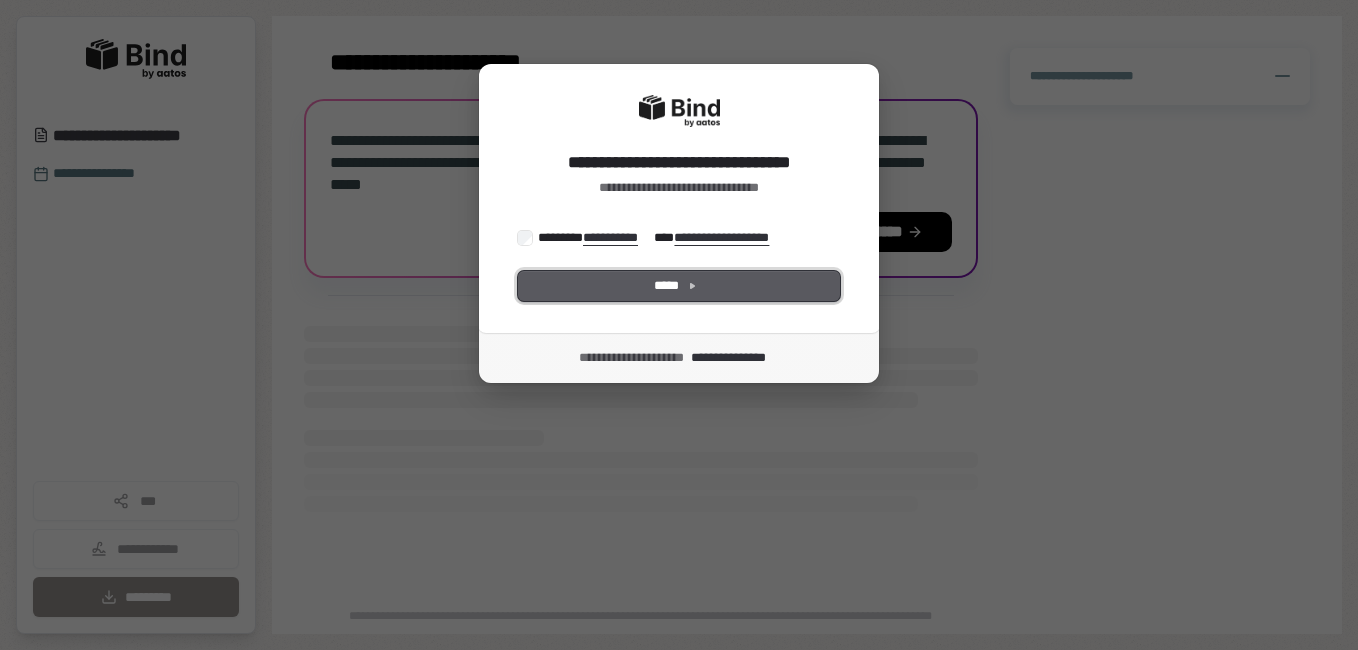 click on "*****" at bounding box center (679, 286) 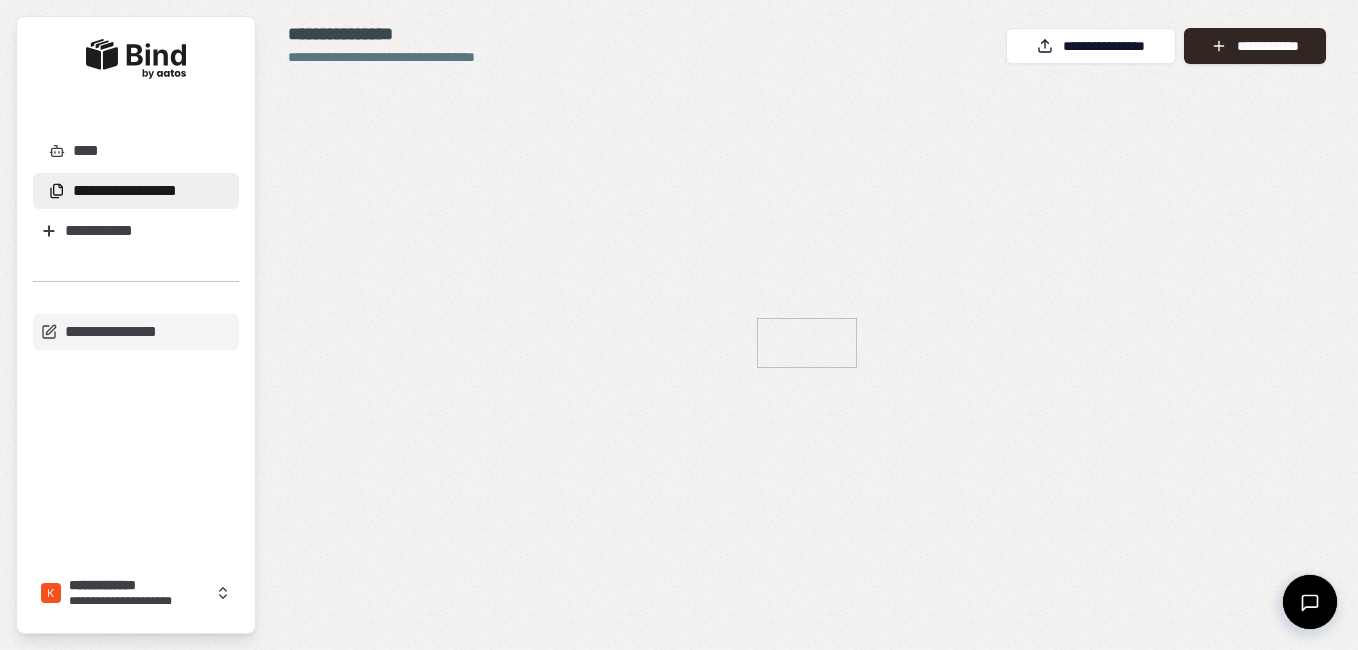 scroll, scrollTop: 0, scrollLeft: 0, axis: both 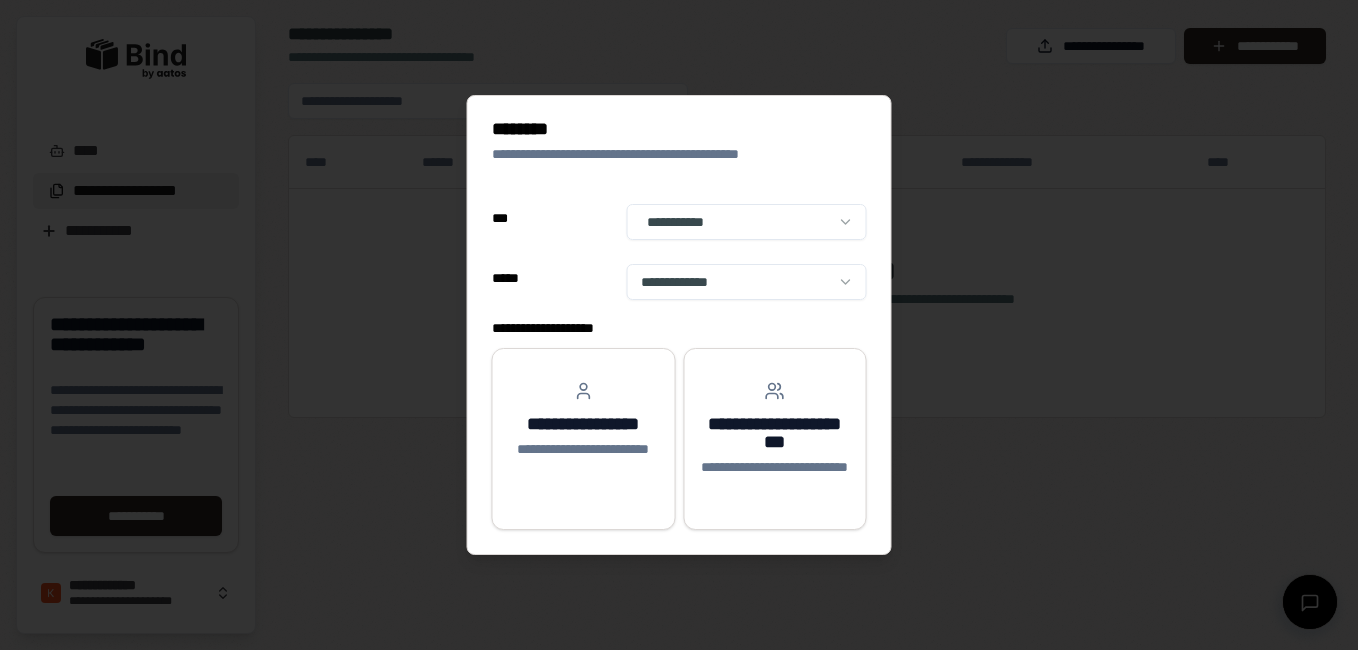 select on "**" 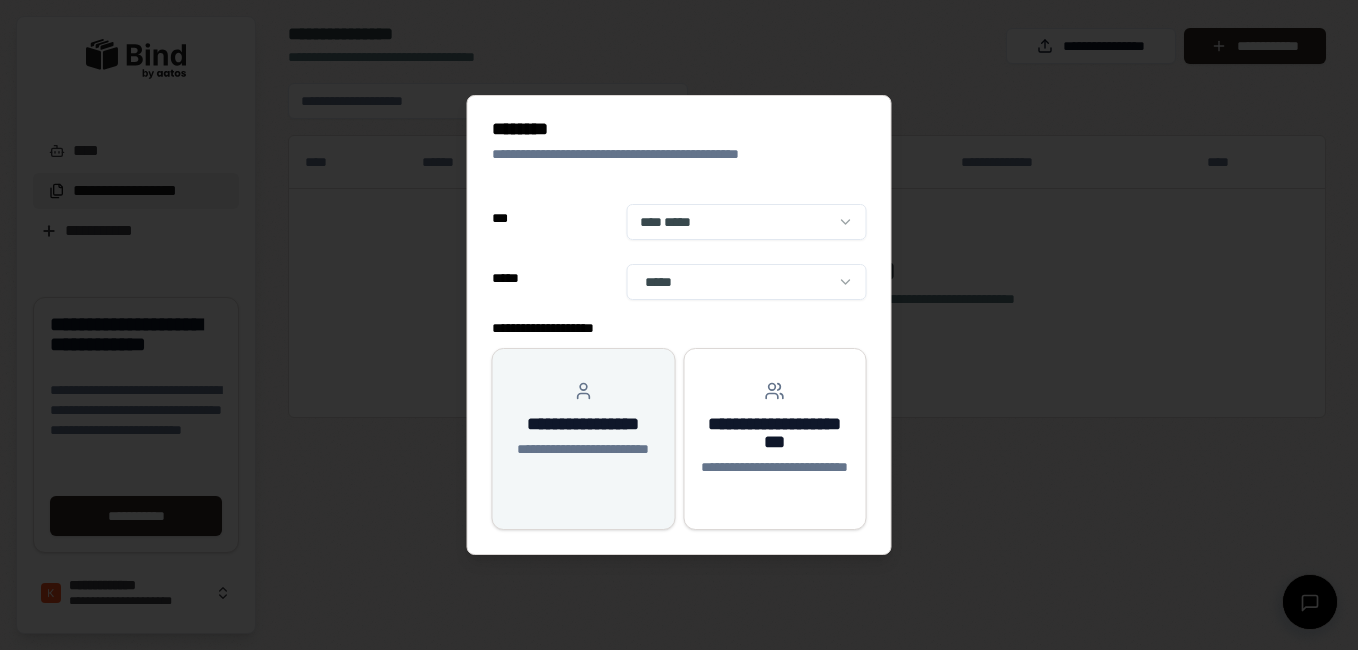 click on "**********" at bounding box center (583, 424) 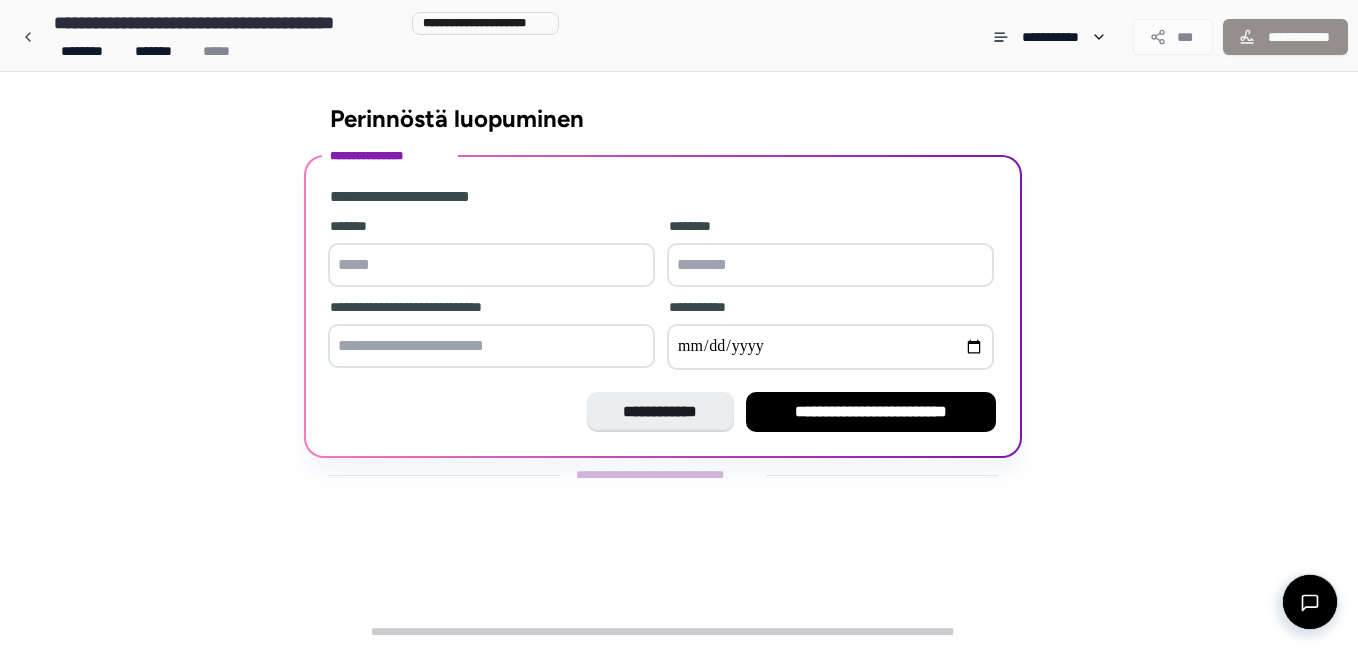 click at bounding box center [491, 265] 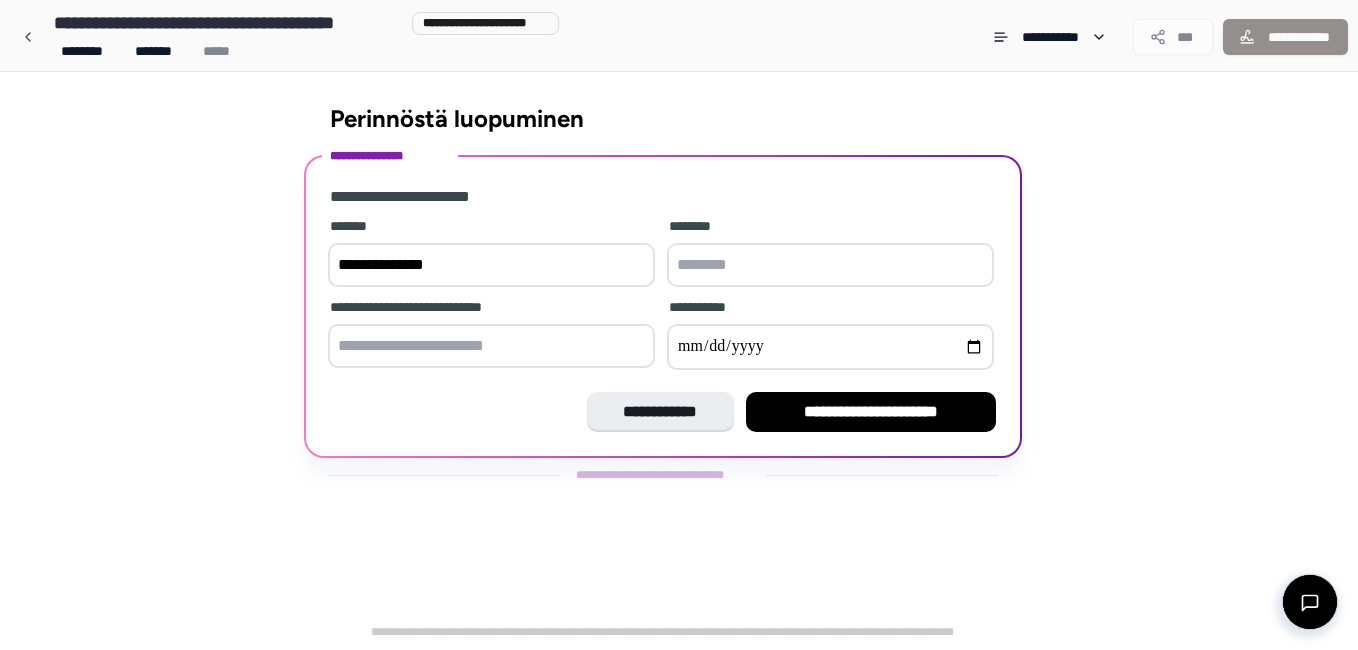 type on "**********" 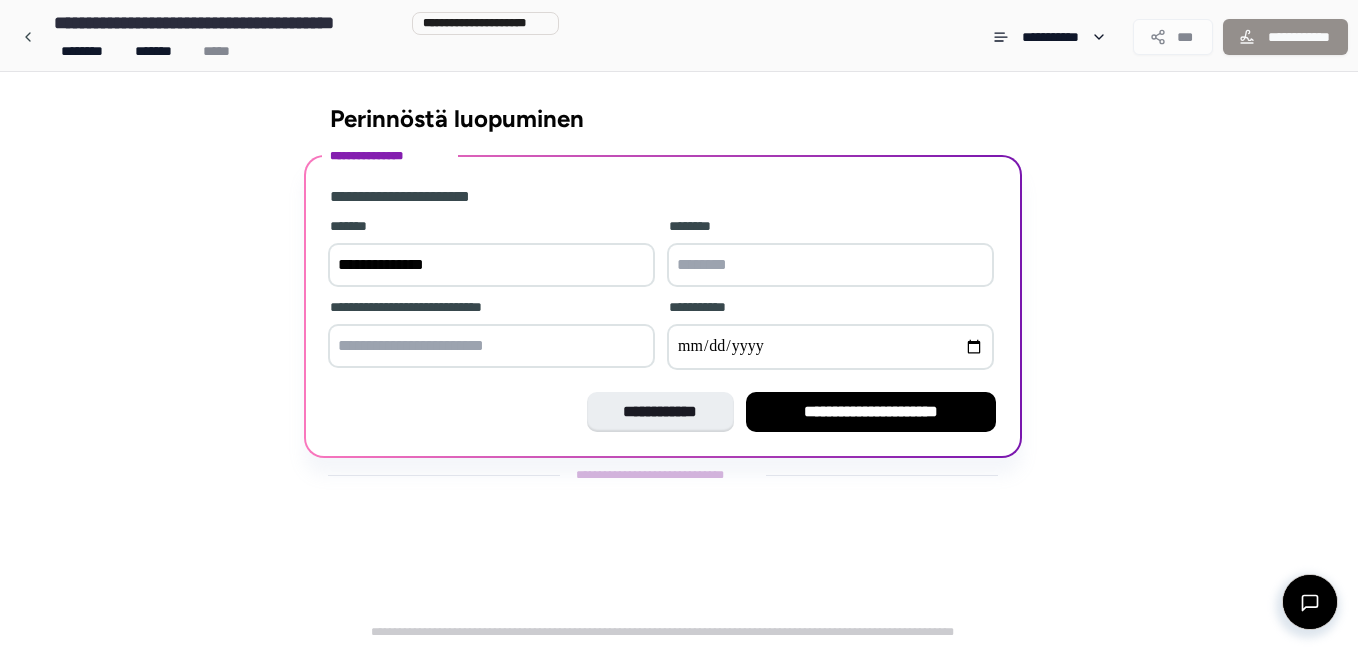 click at bounding box center (830, 265) 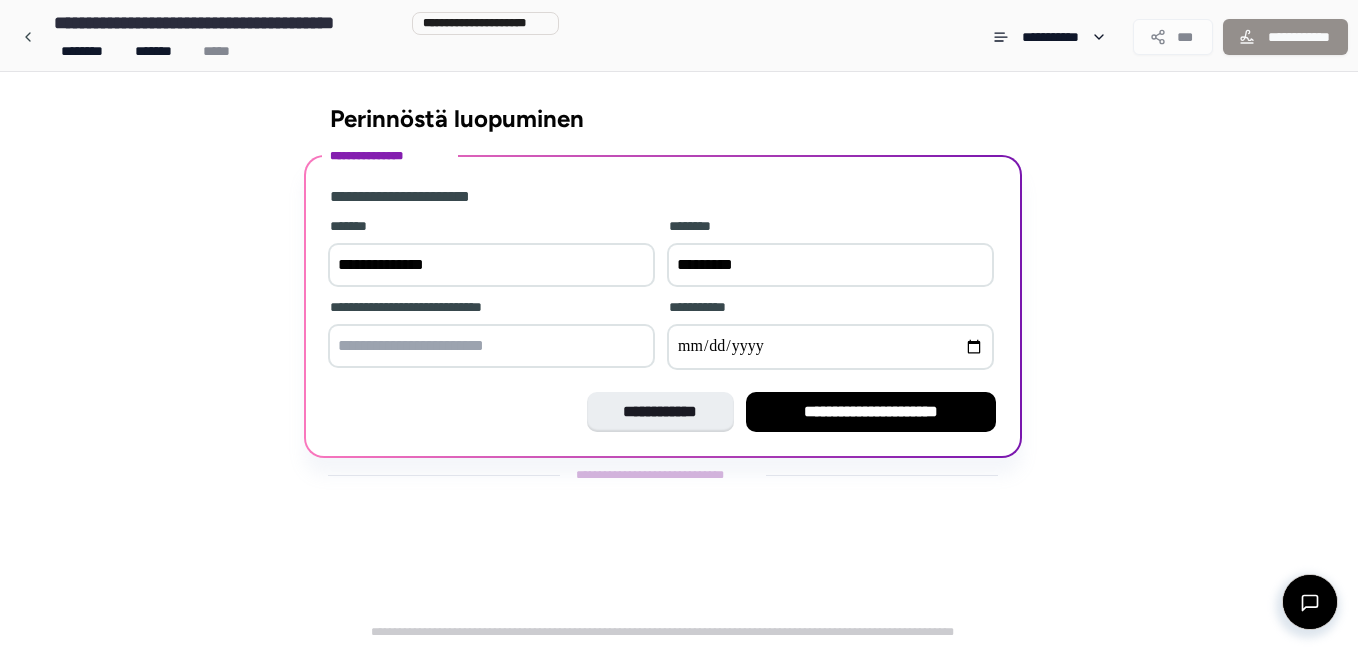 type on "*********" 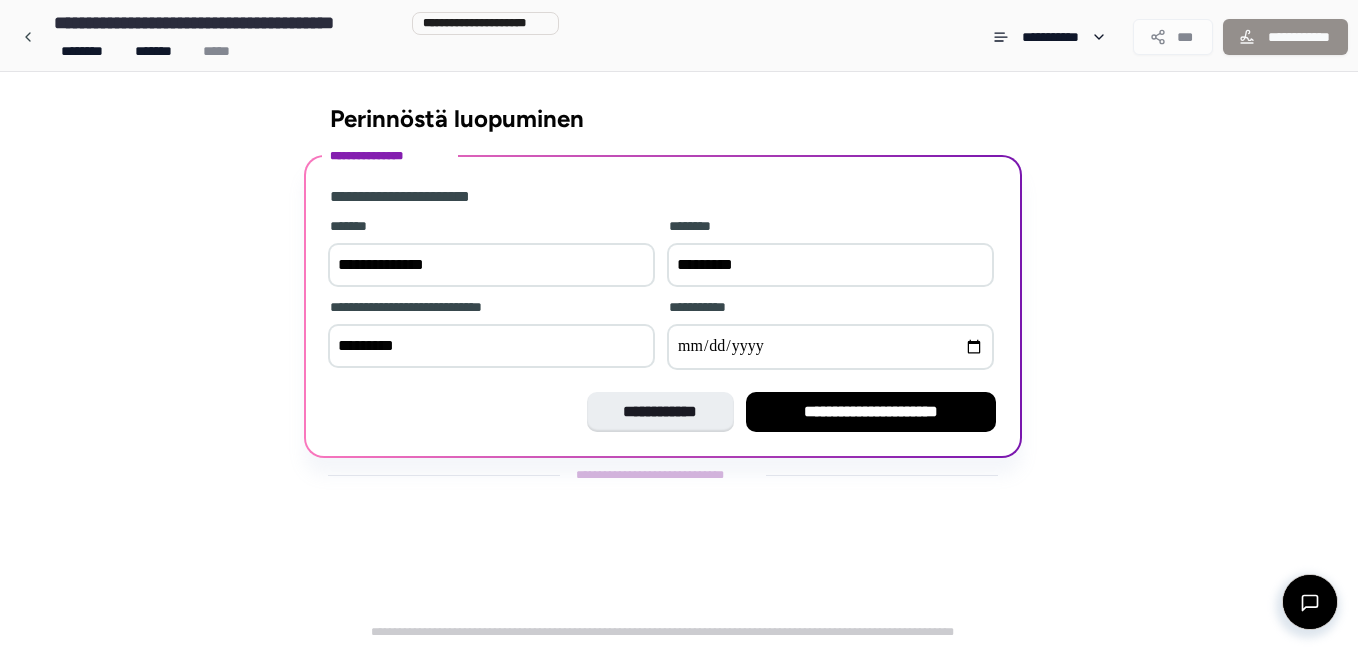 type on "*********" 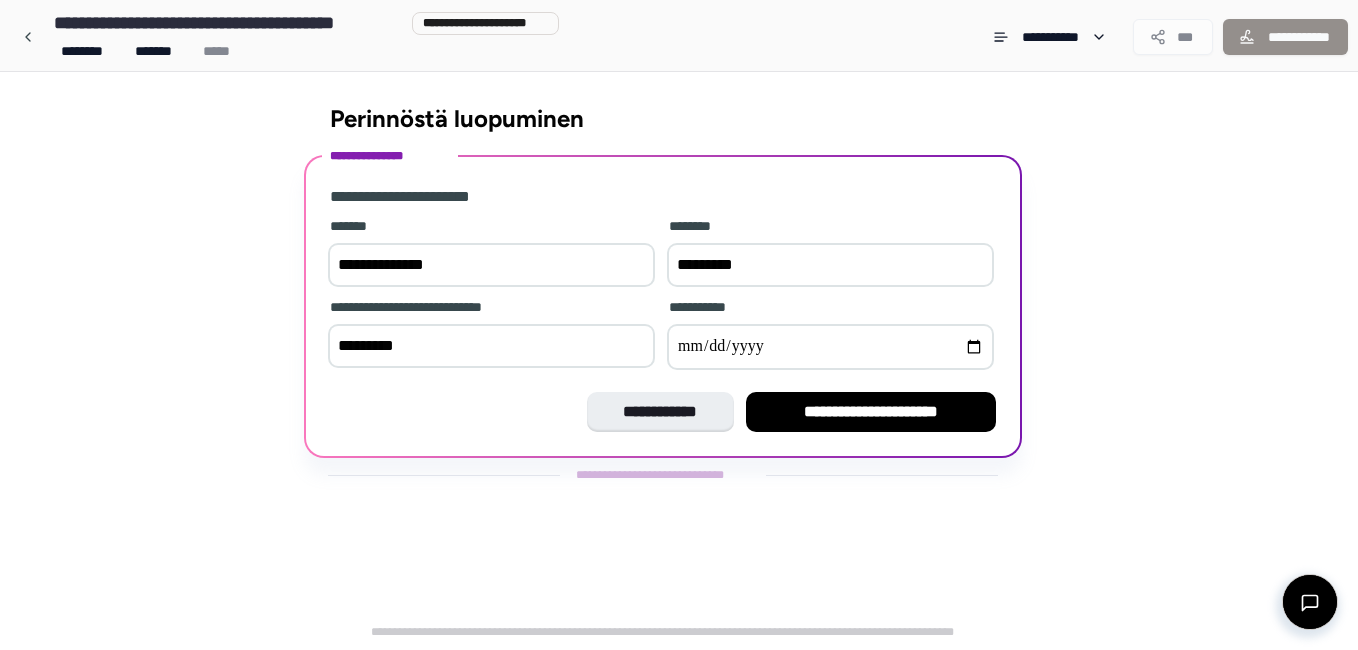 click at bounding box center (830, 347) 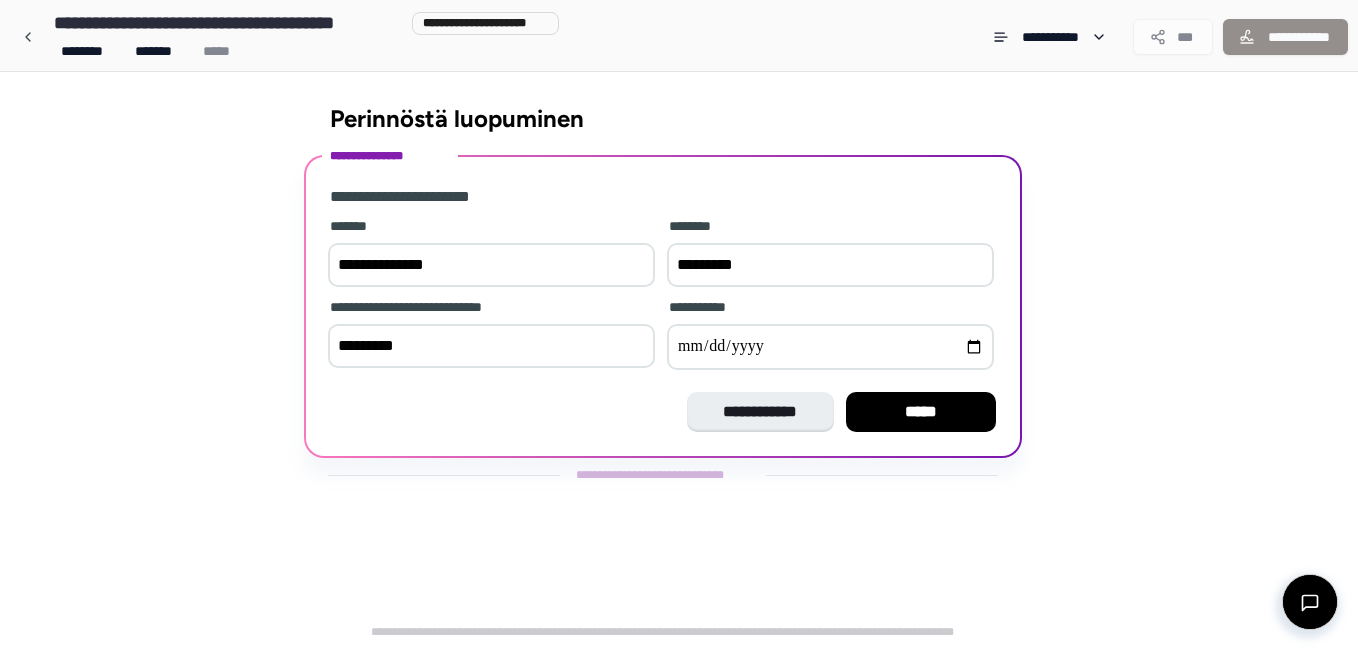 type on "**********" 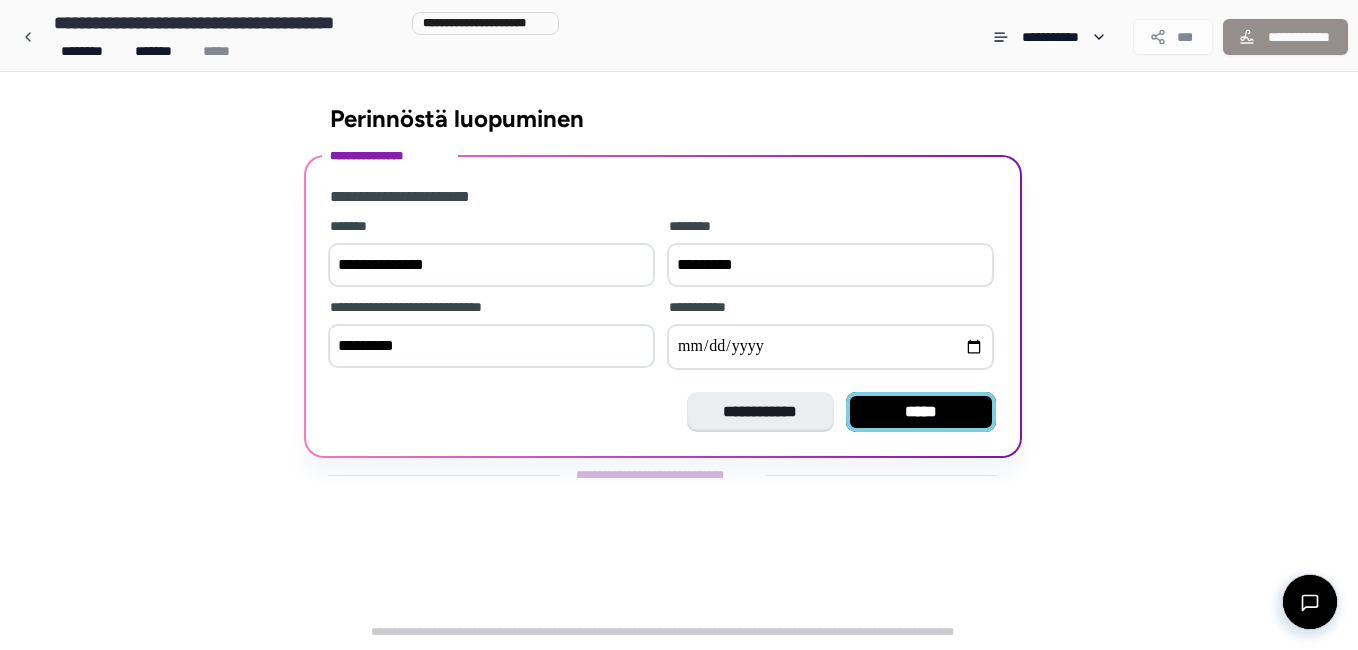 click on "*****" at bounding box center [921, 412] 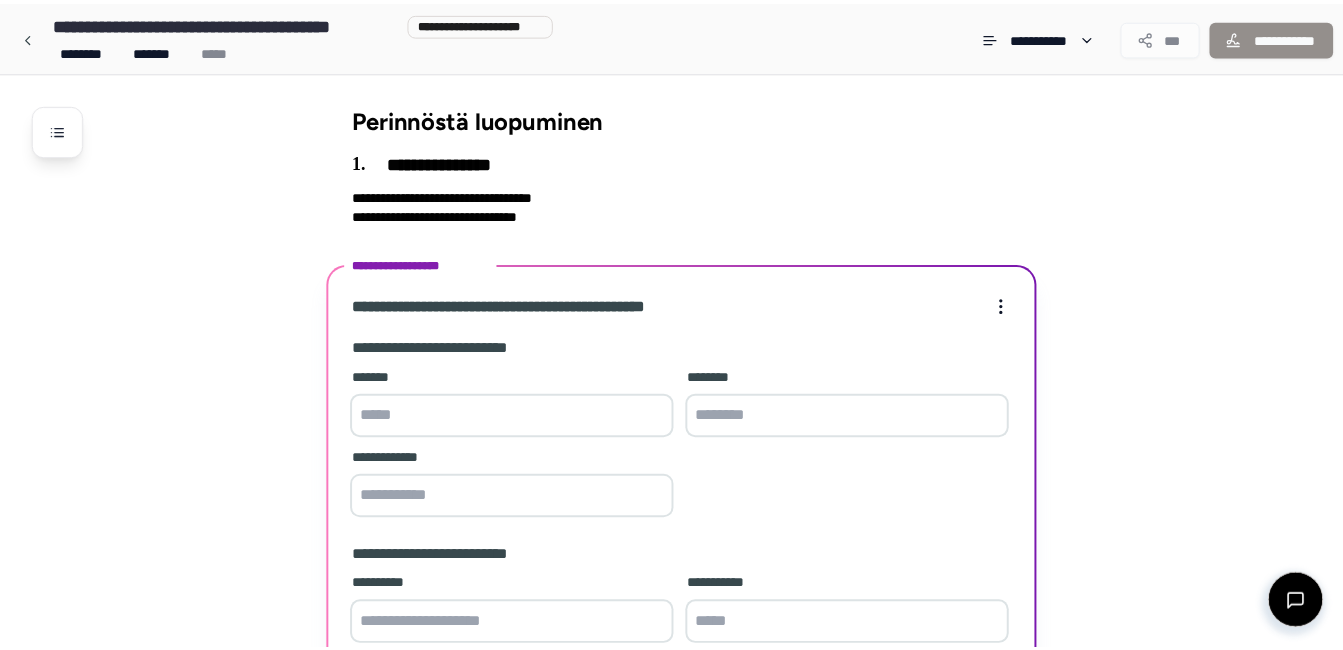 scroll, scrollTop: 243, scrollLeft: 0, axis: vertical 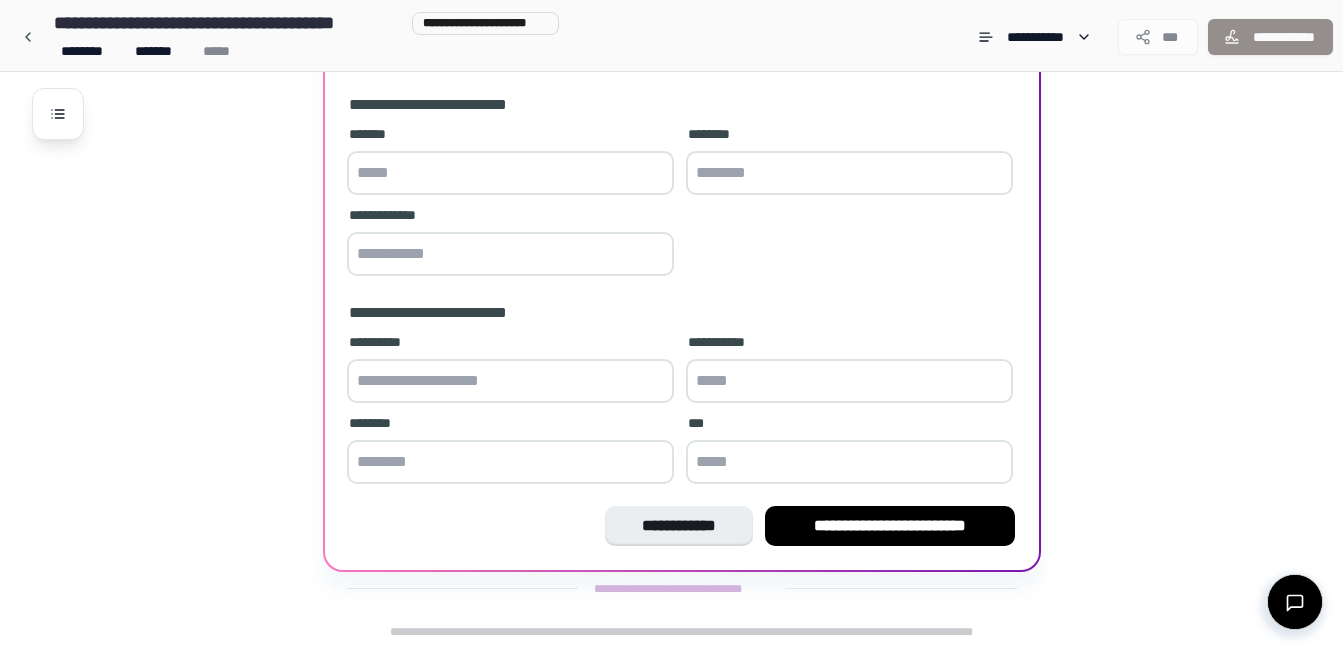click at bounding box center (510, 173) 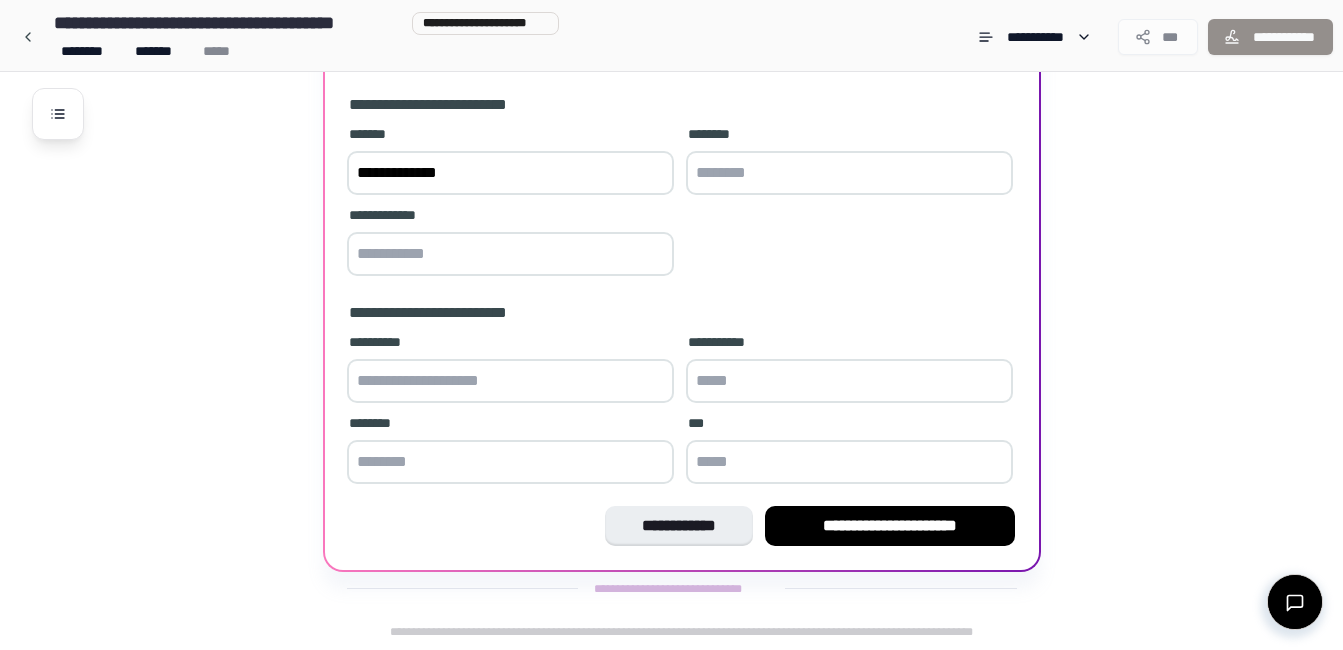 type on "**********" 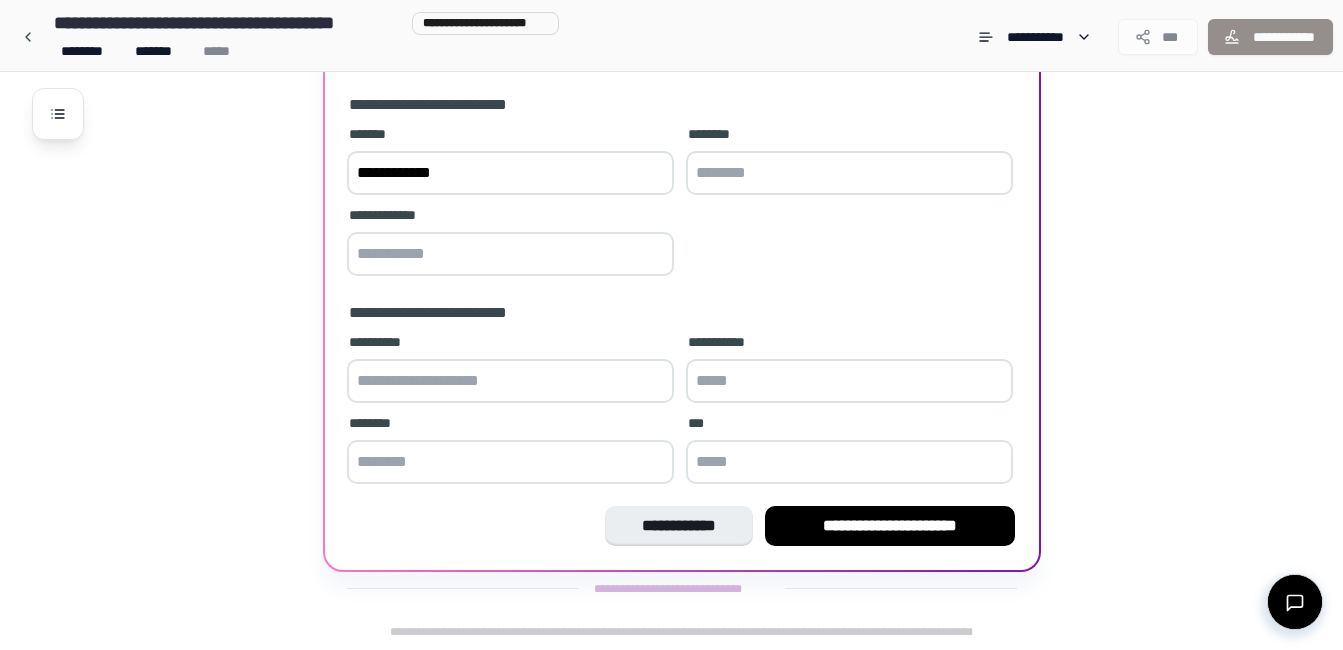 click at bounding box center [849, 173] 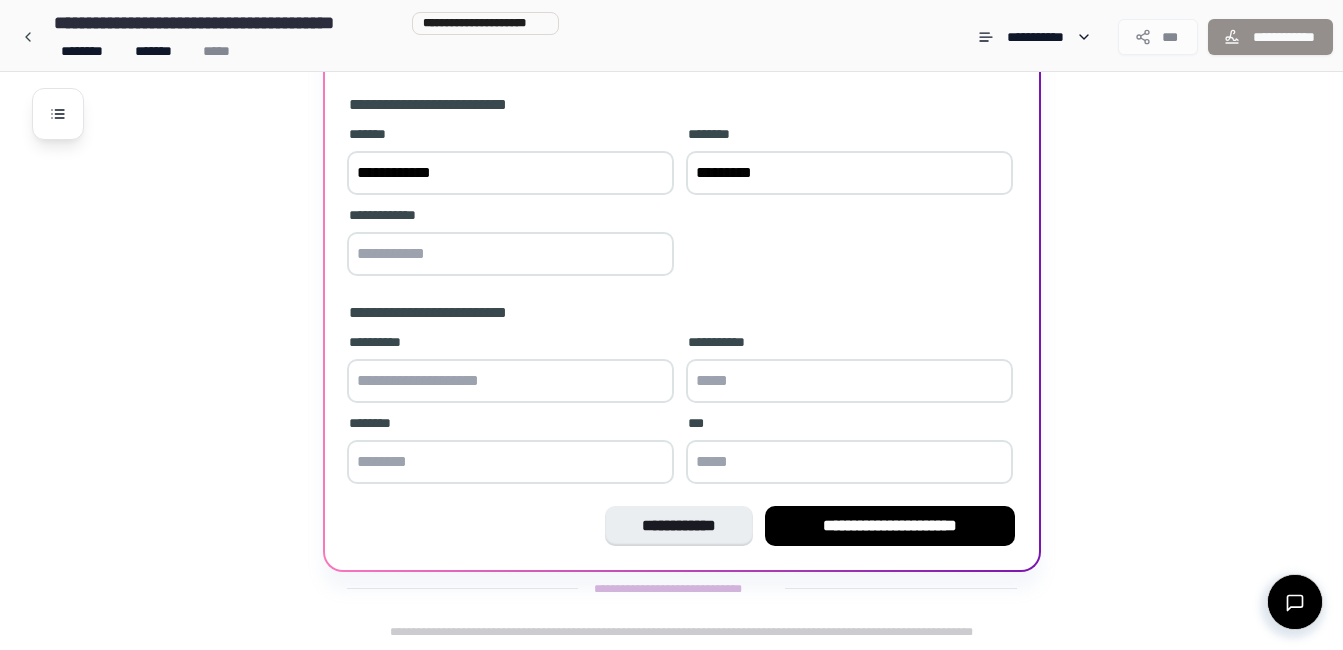 type on "*********" 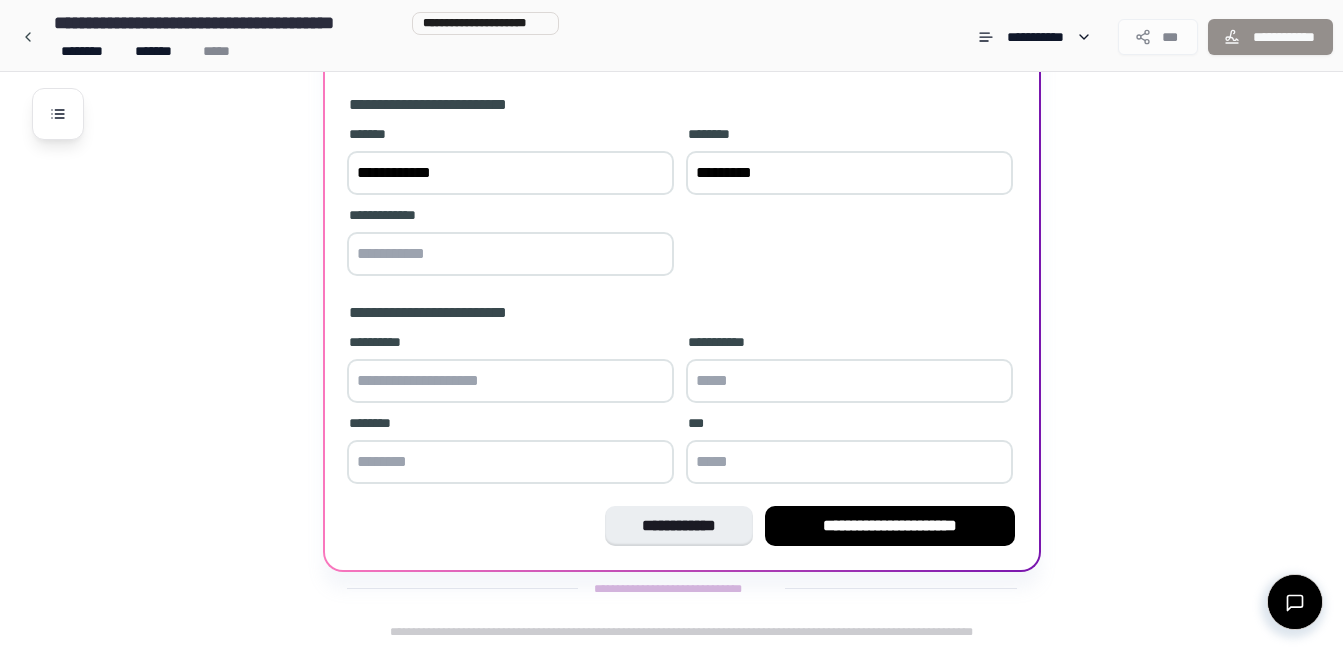 click at bounding box center (510, 254) 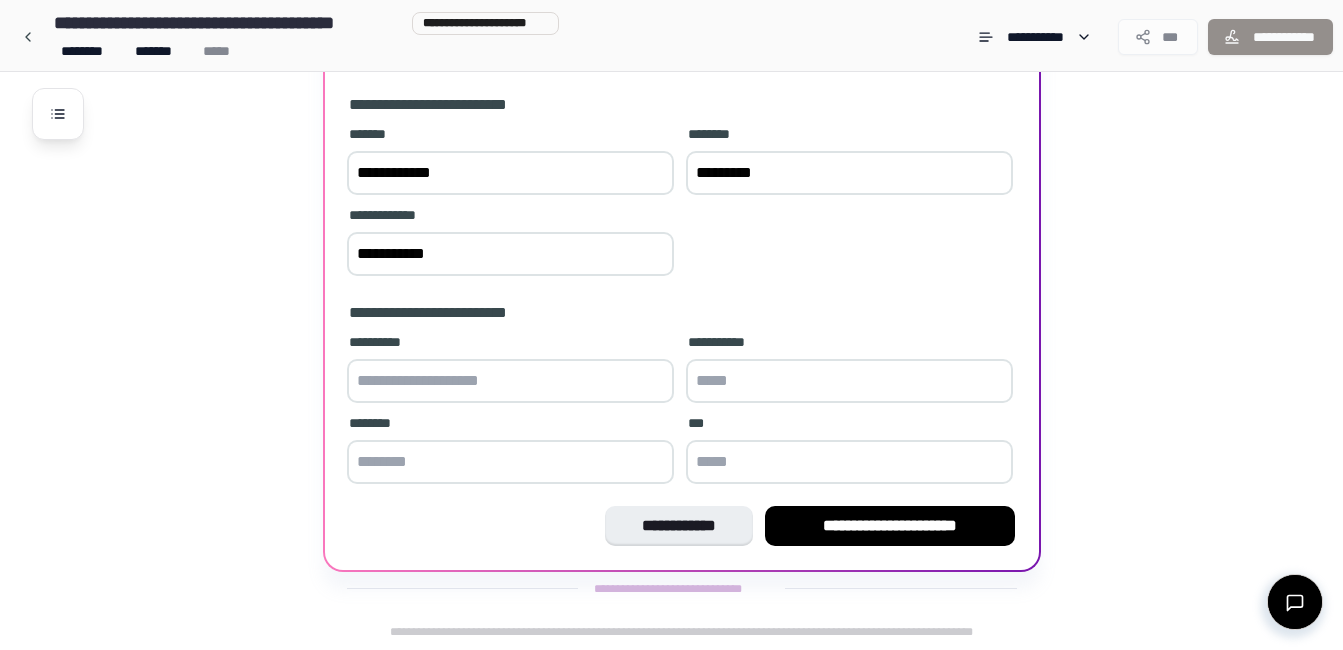 type on "**********" 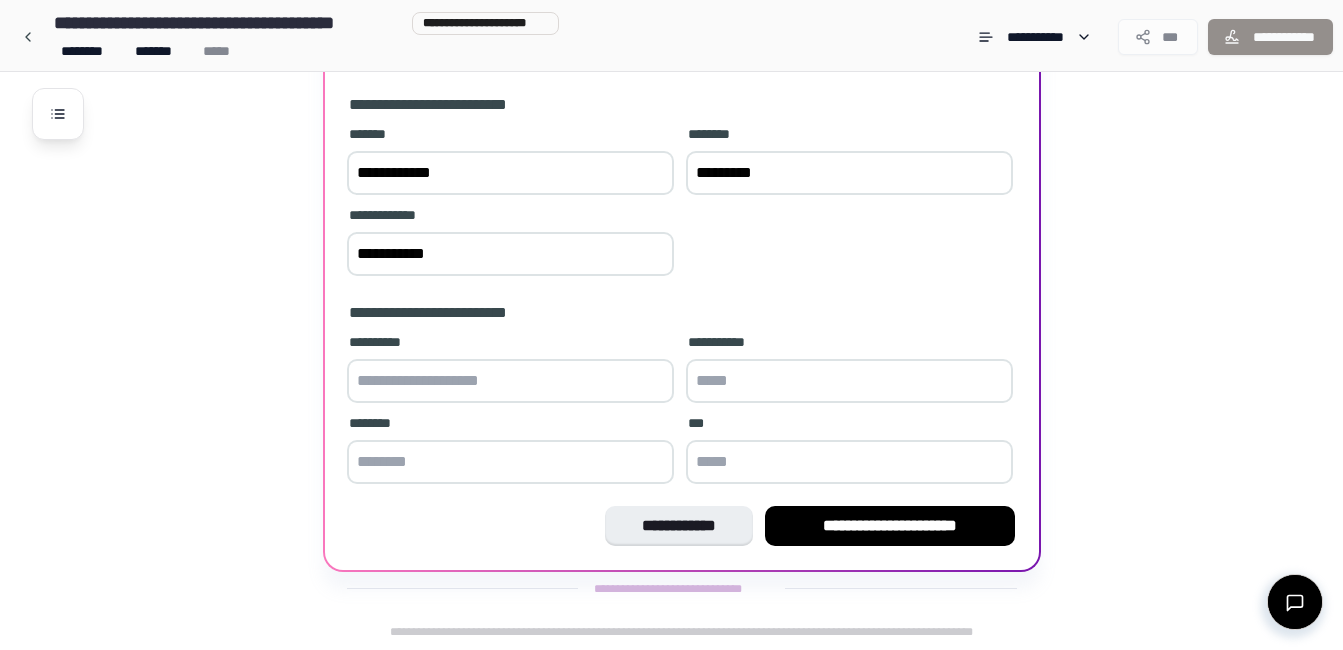 click at bounding box center [510, 381] 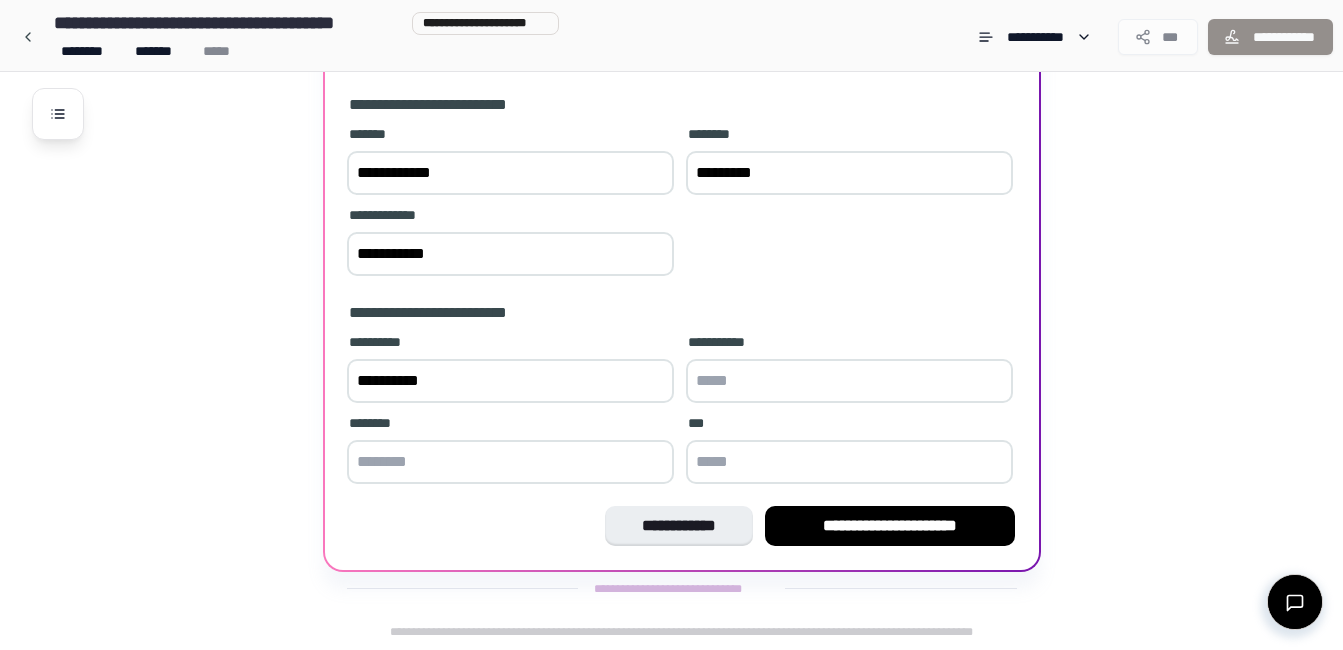 type on "**********" 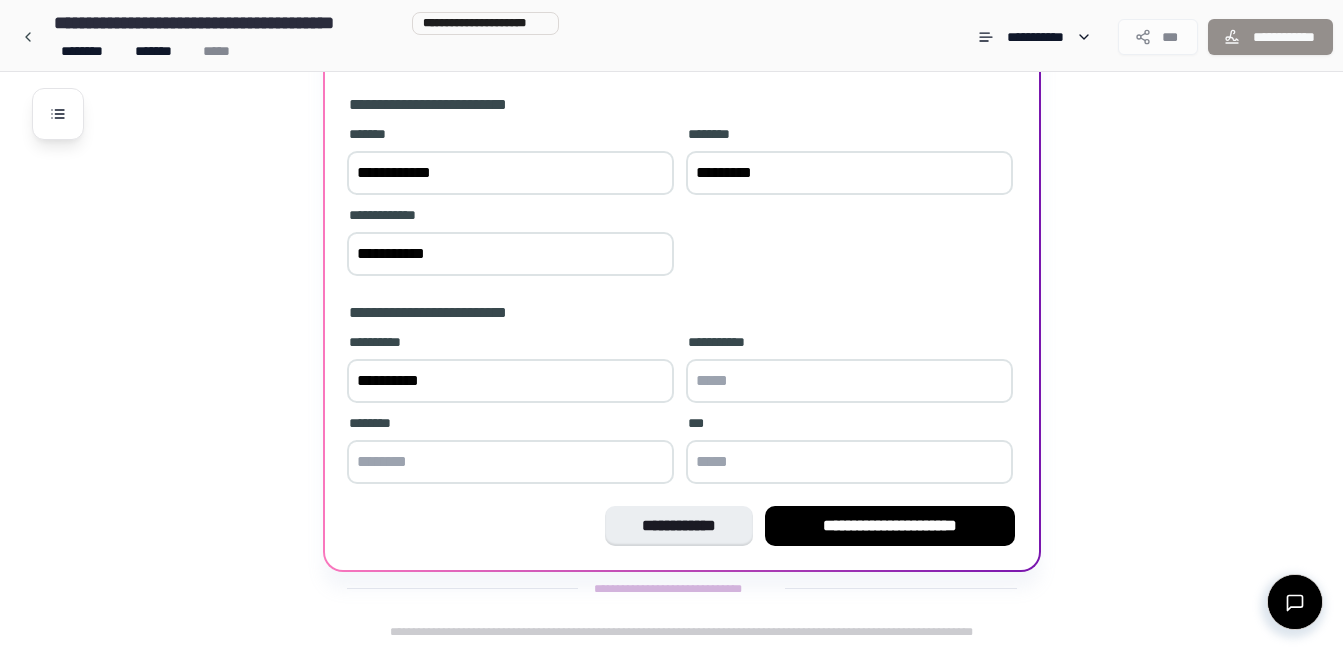 click at bounding box center (849, 381) 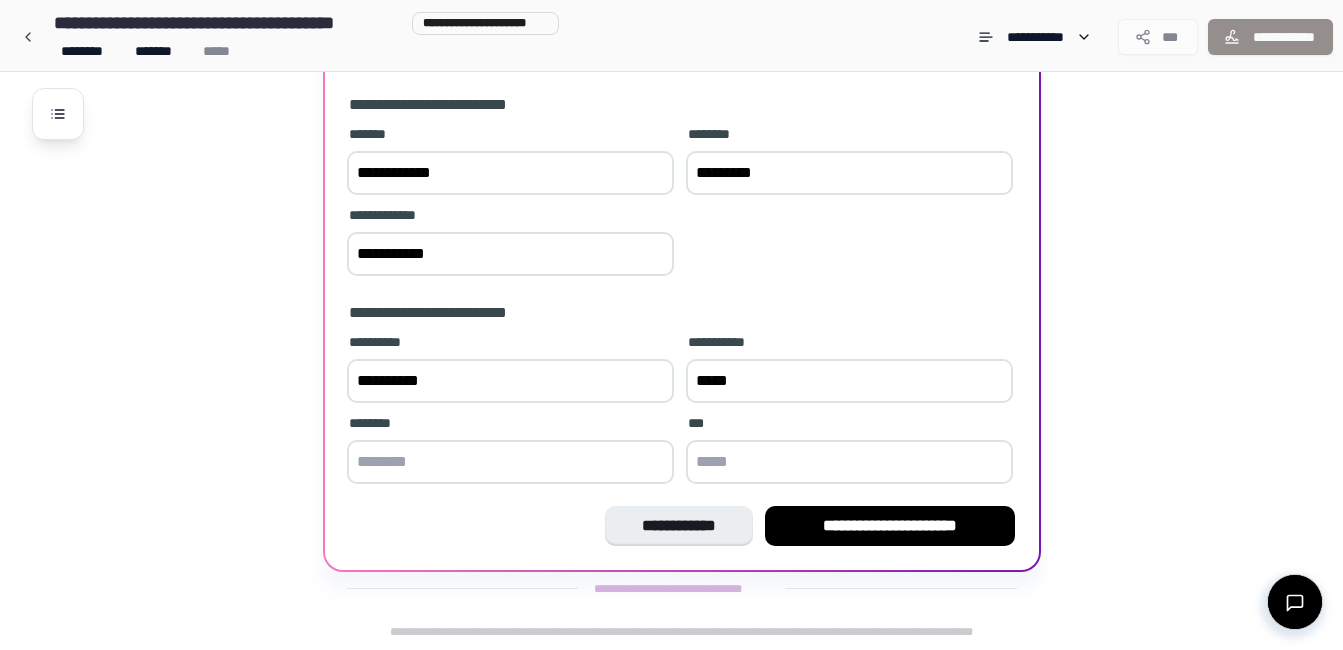 type on "*****" 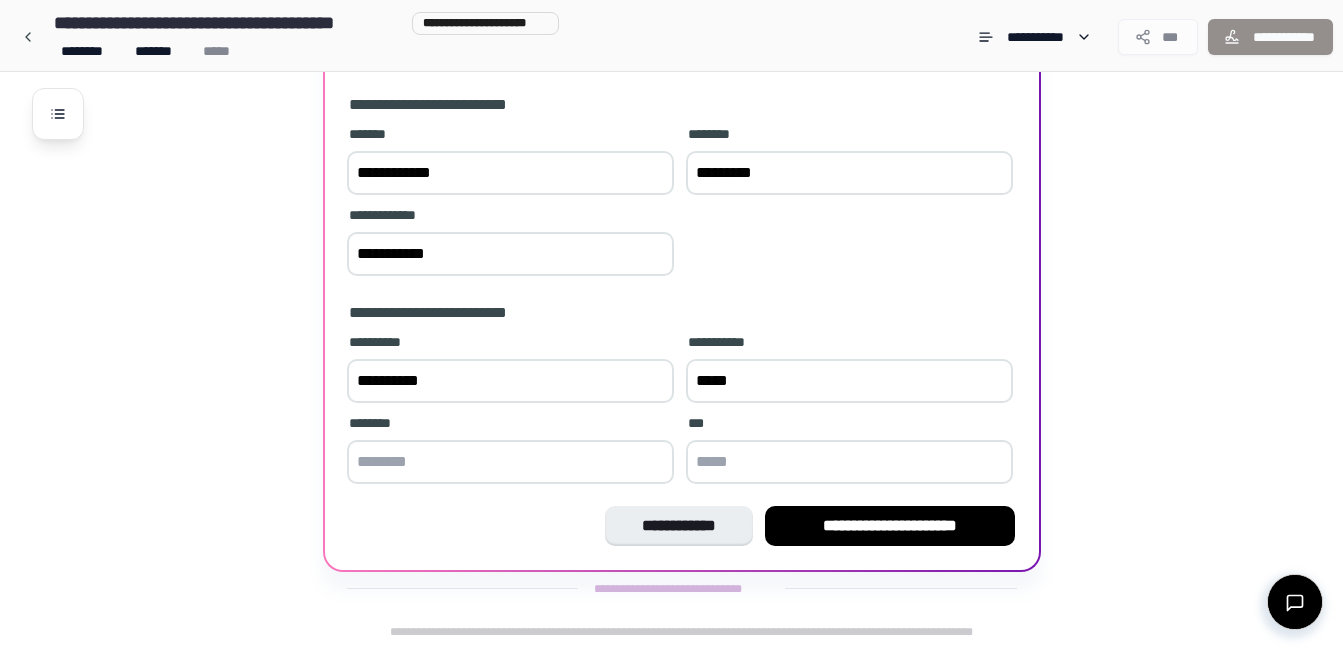 click at bounding box center (510, 462) 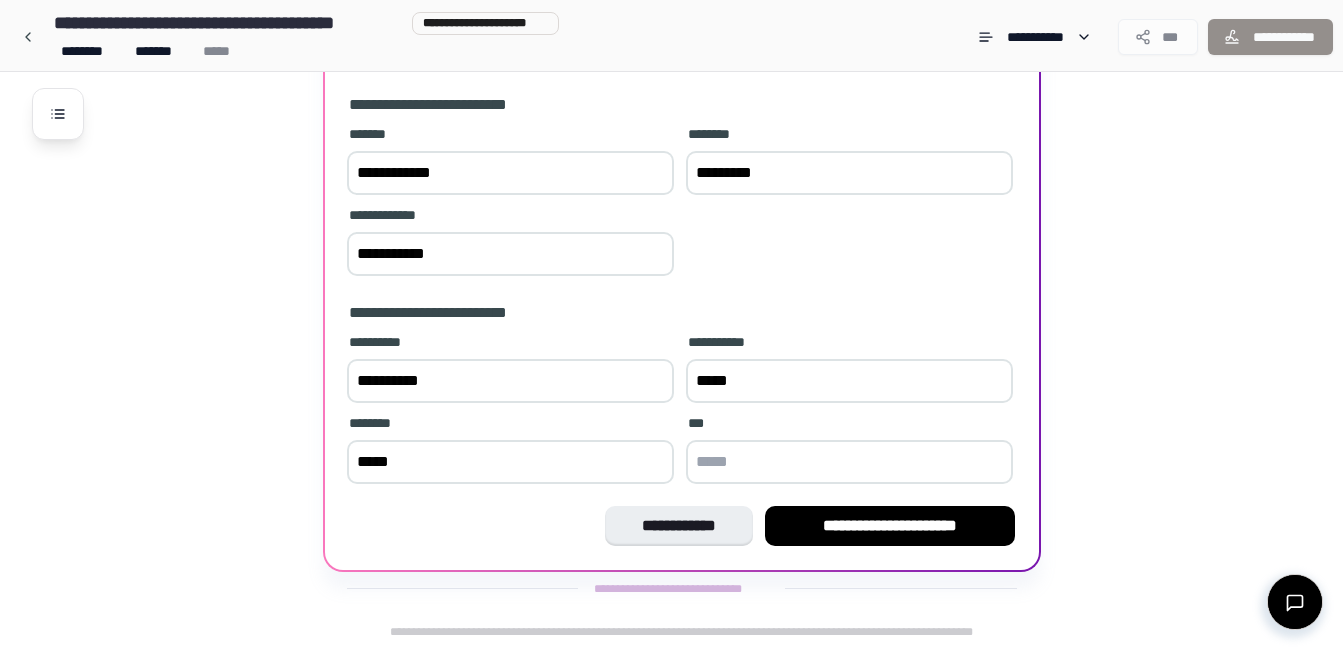 type on "*****" 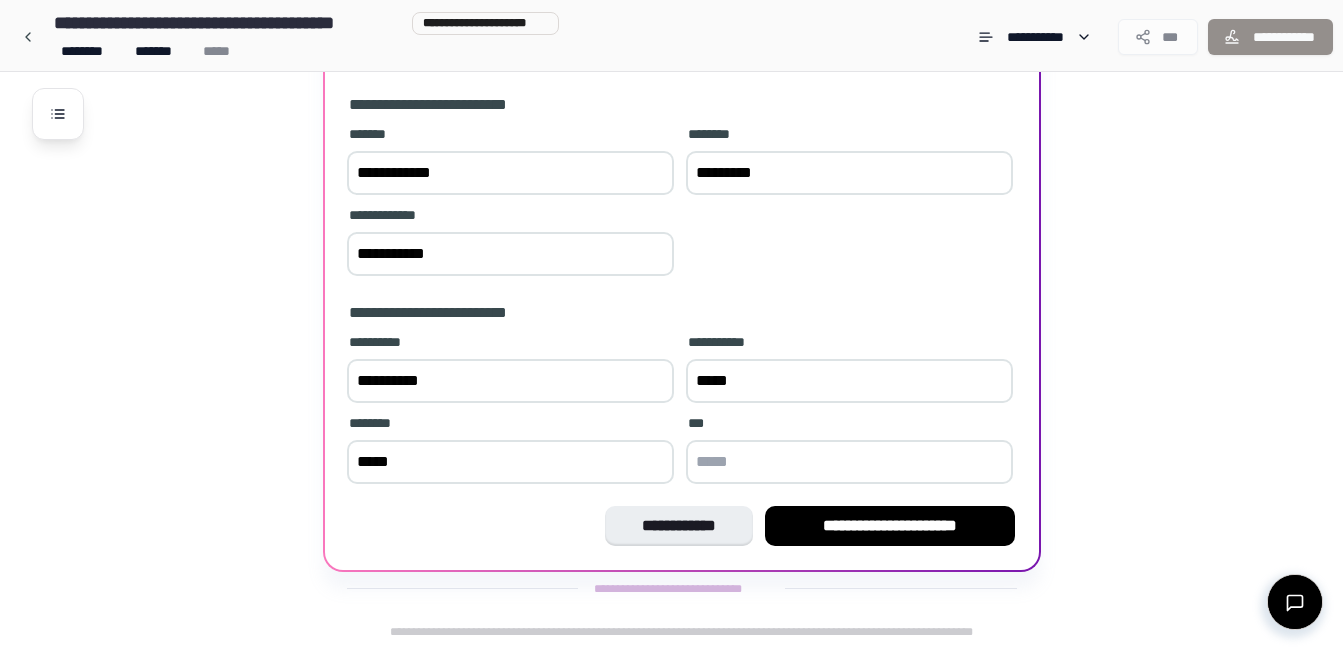 click on "**********" at bounding box center [510, 381] 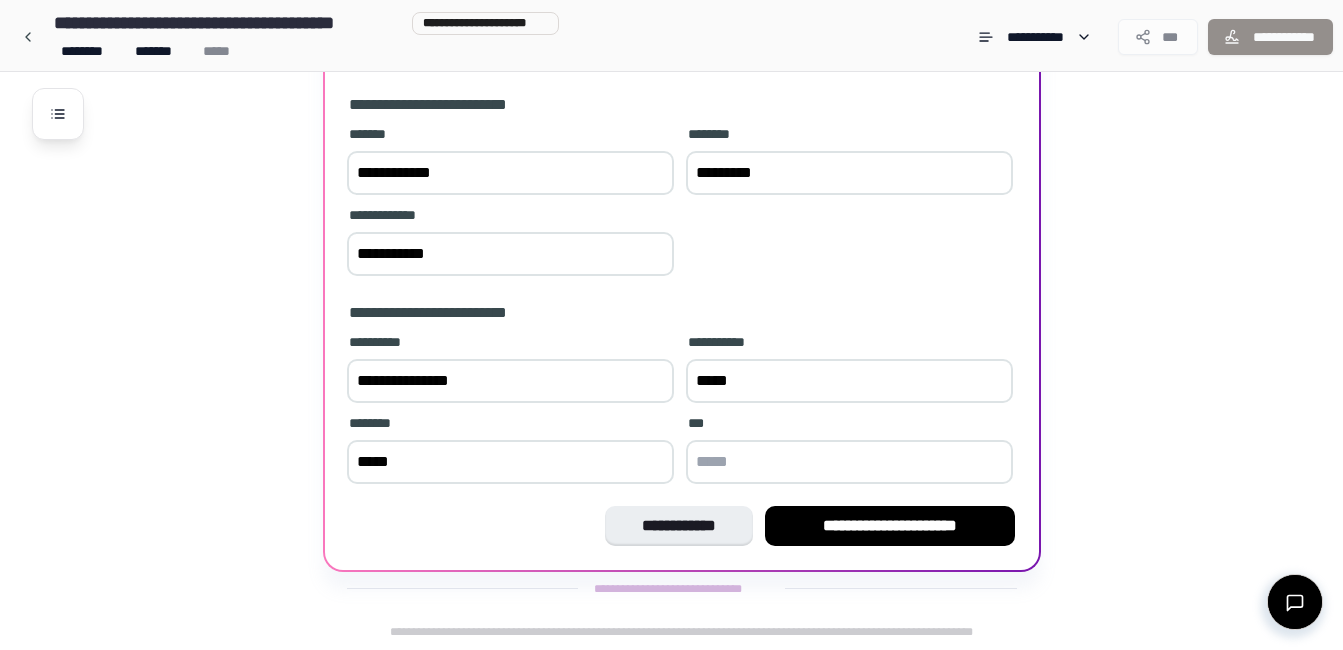 type on "**********" 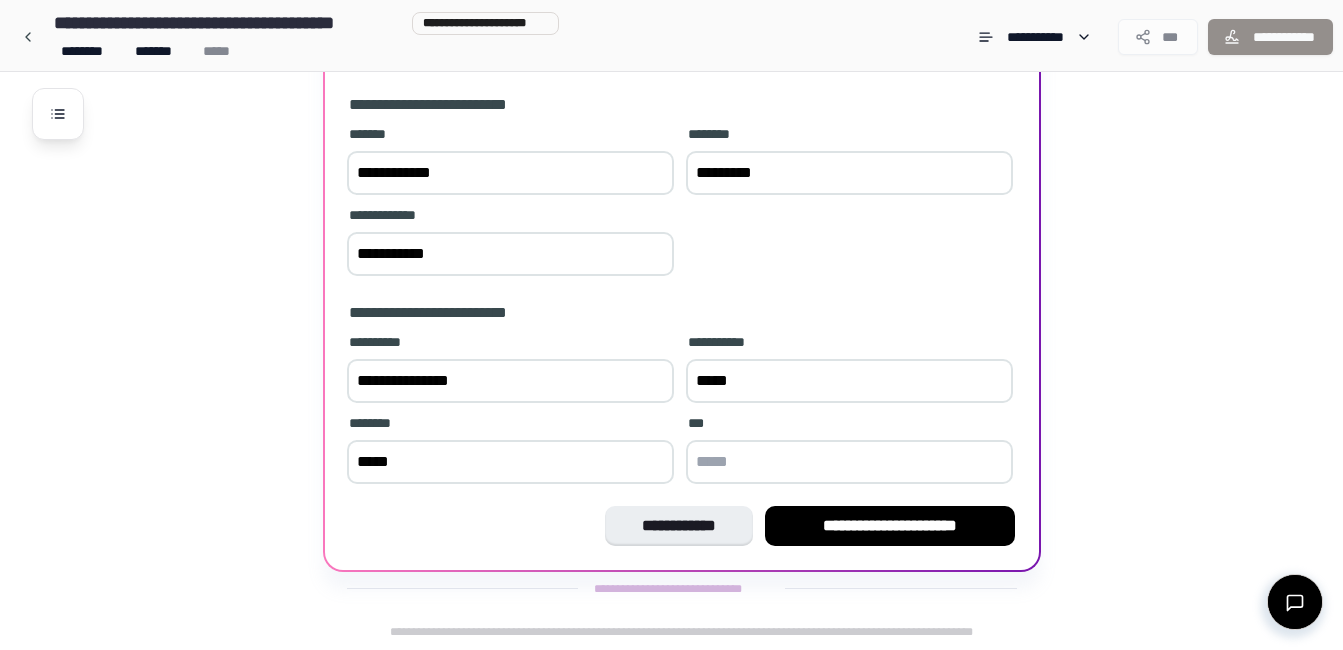 click at bounding box center (849, 462) 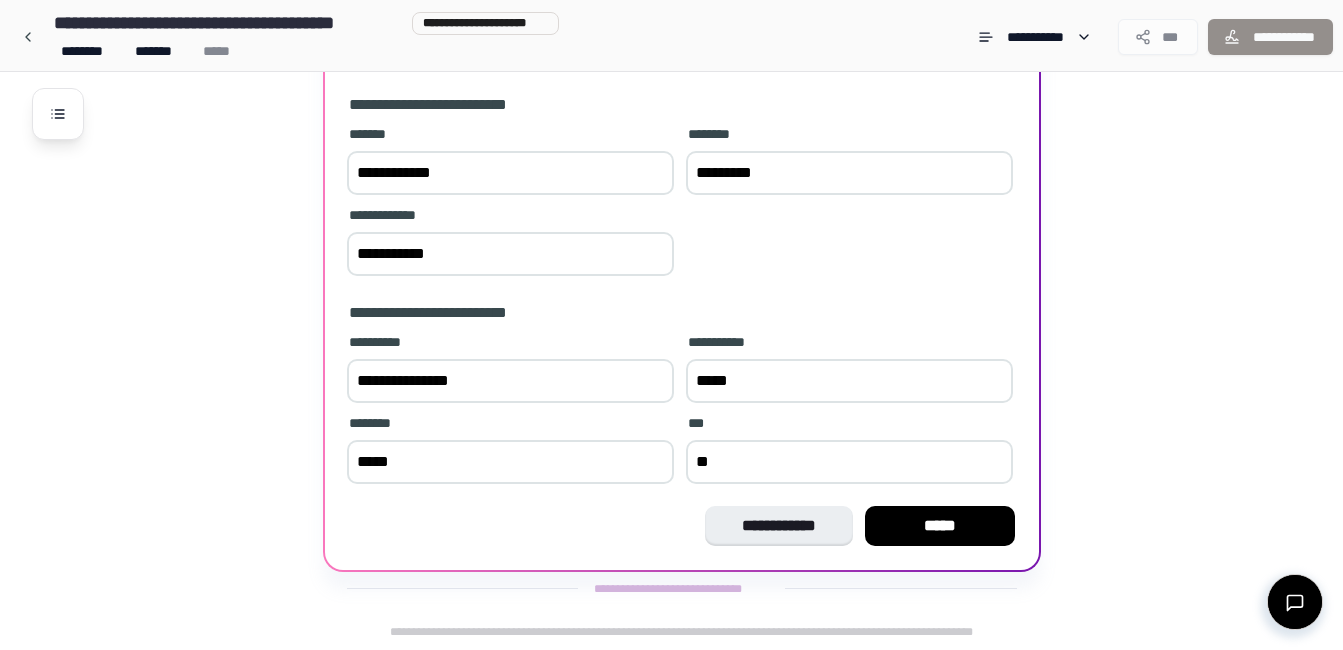 type on "*" 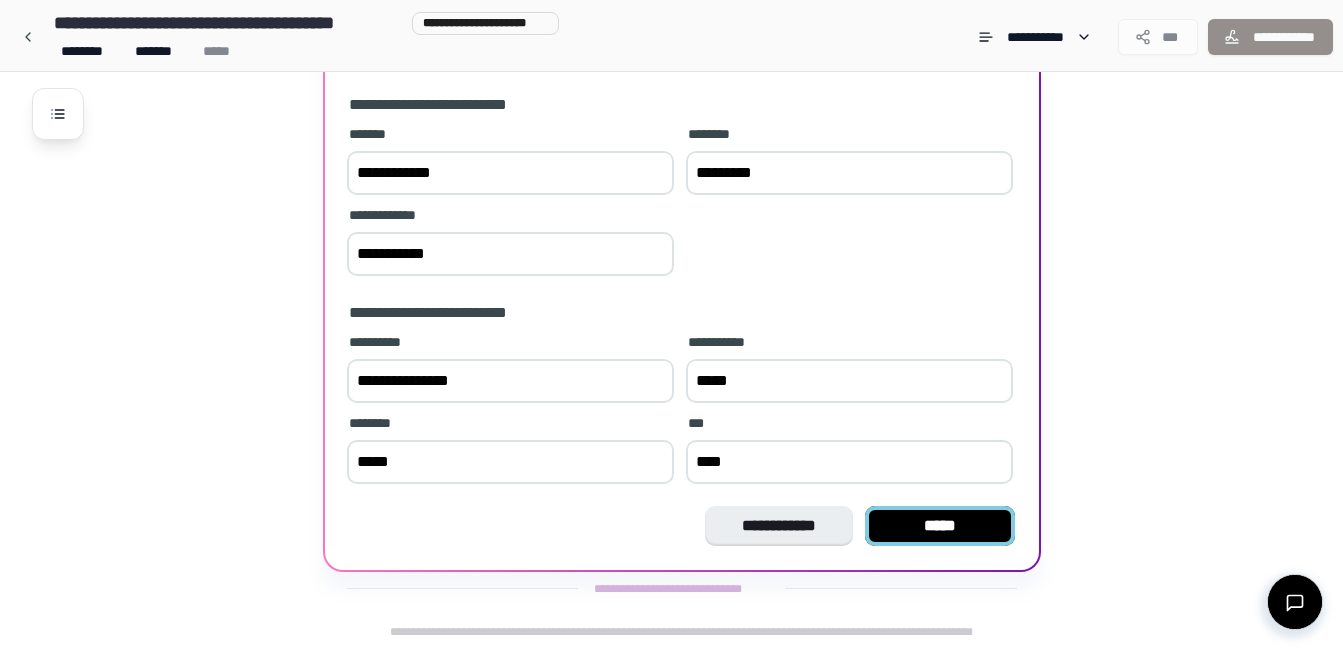 type on "****" 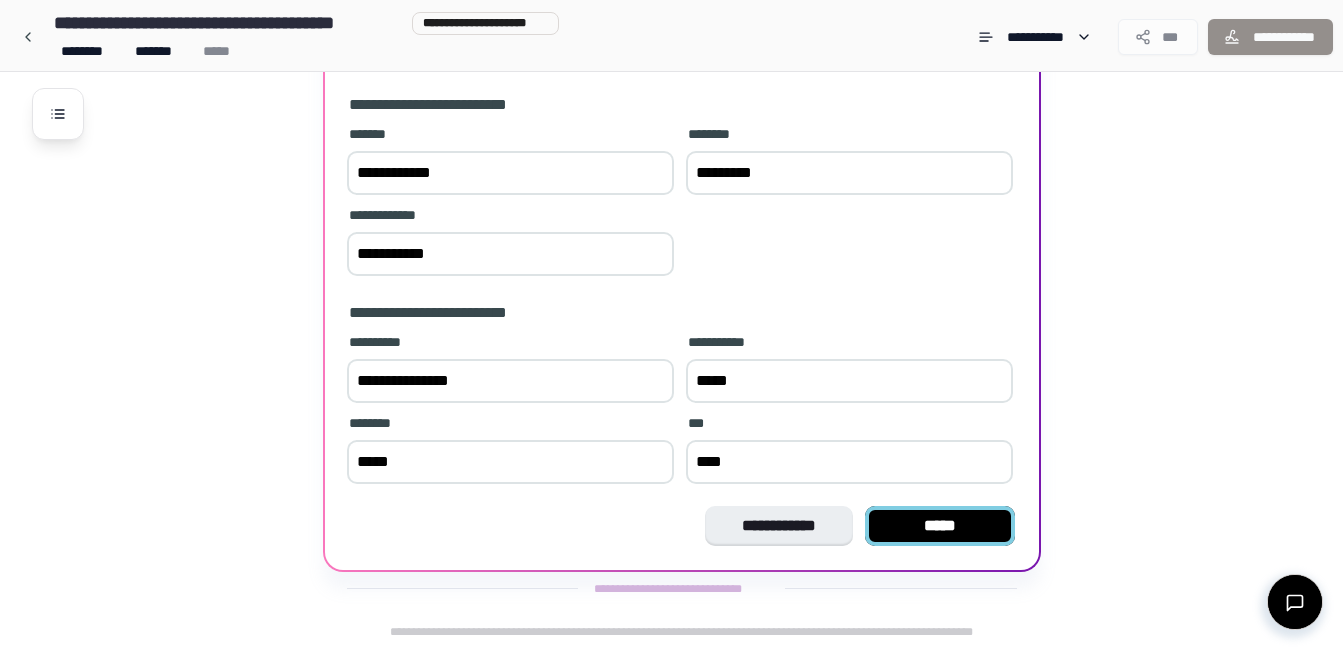 click on "*****" at bounding box center [940, 526] 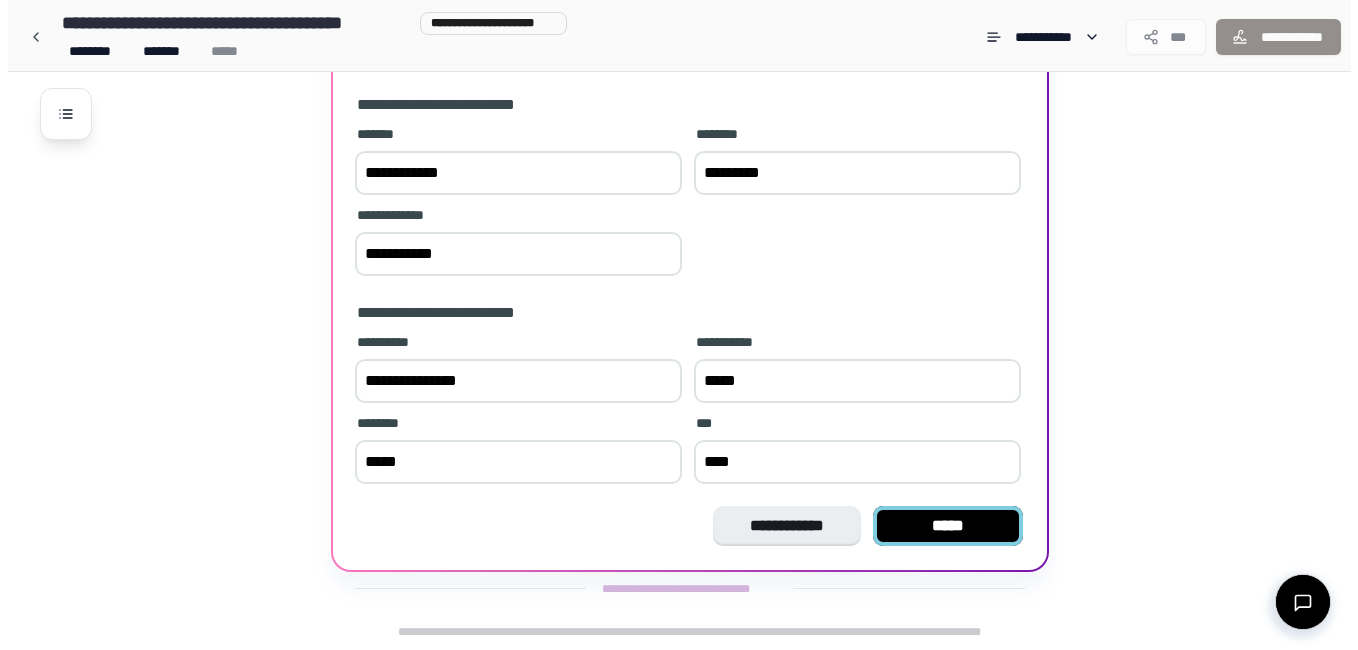 scroll, scrollTop: 0, scrollLeft: 0, axis: both 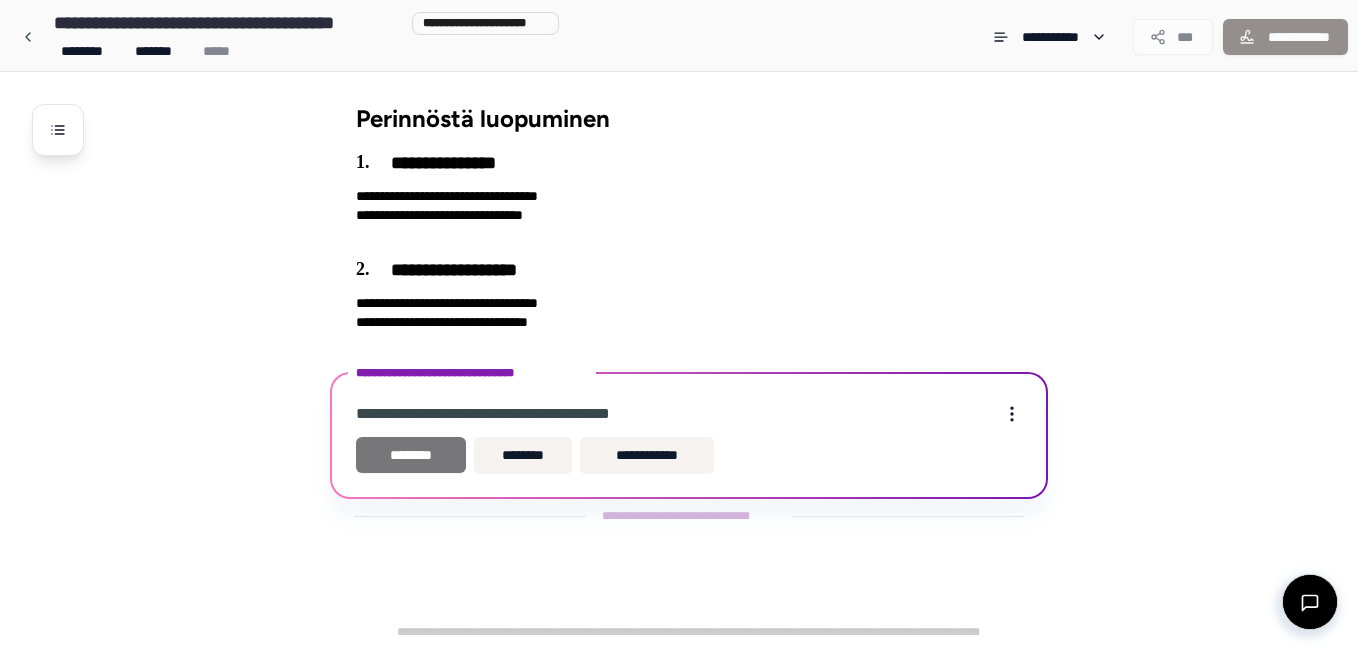 click on "********" at bounding box center [411, 455] 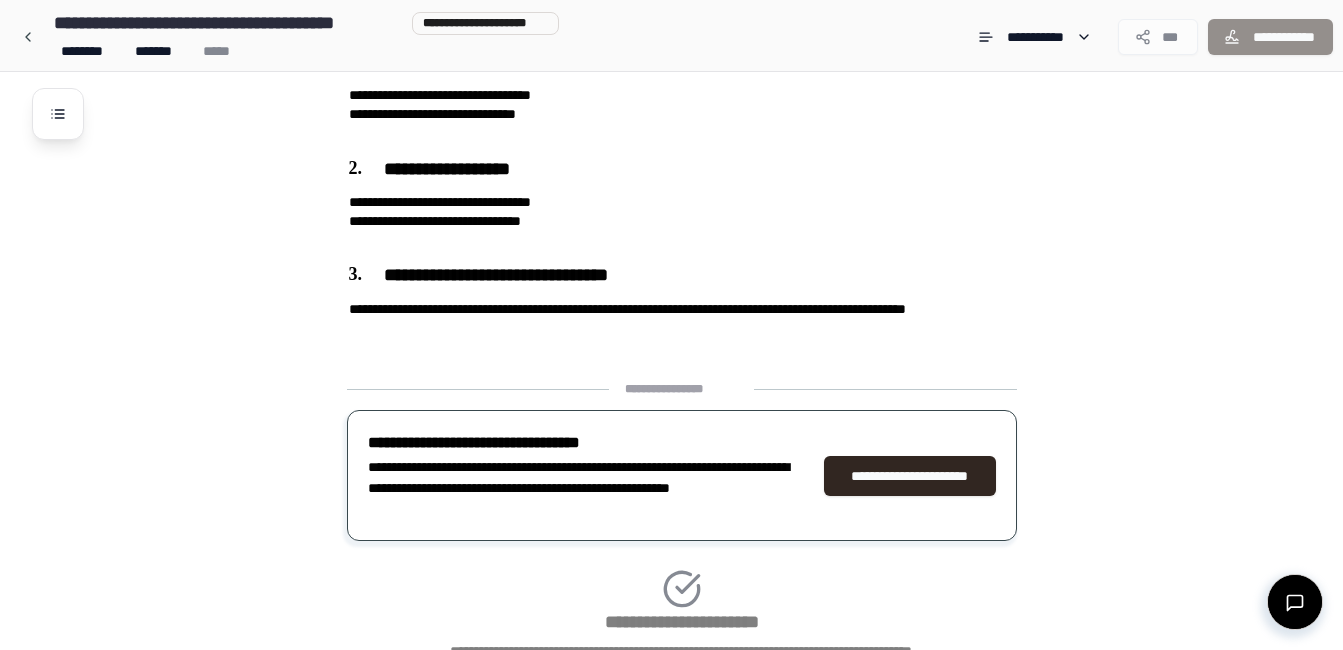 scroll, scrollTop: 256, scrollLeft: 0, axis: vertical 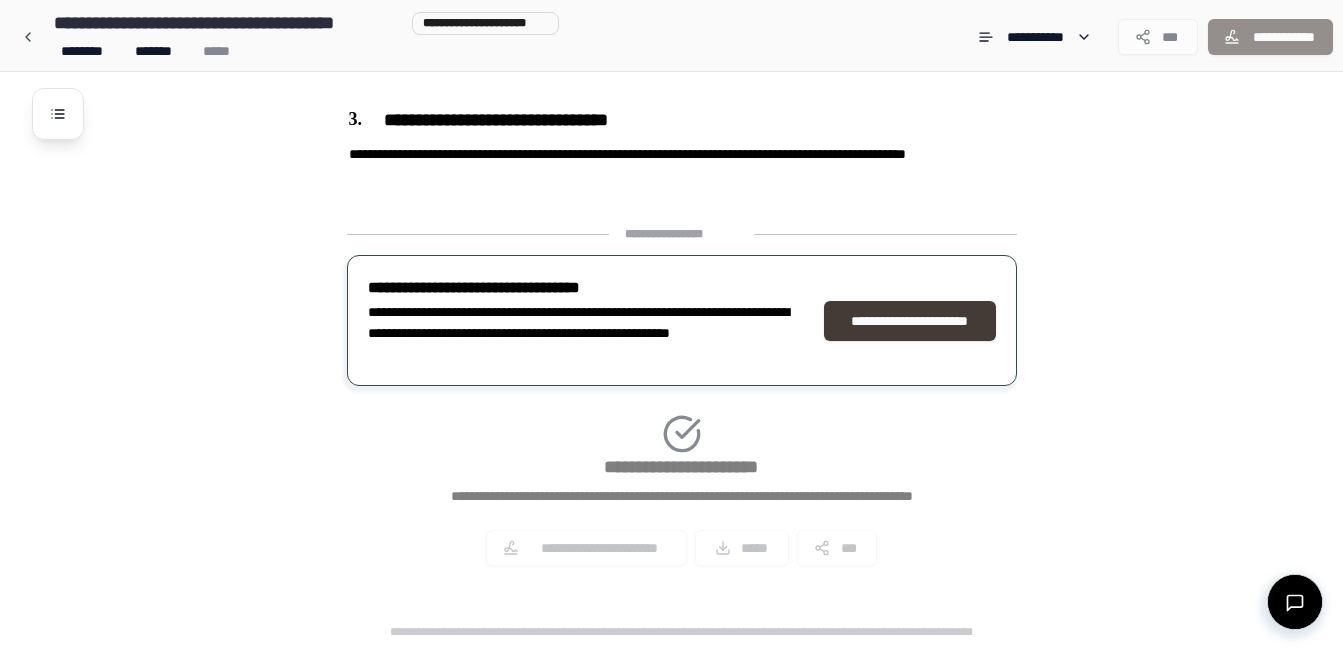 click on "**********" at bounding box center (910, 321) 